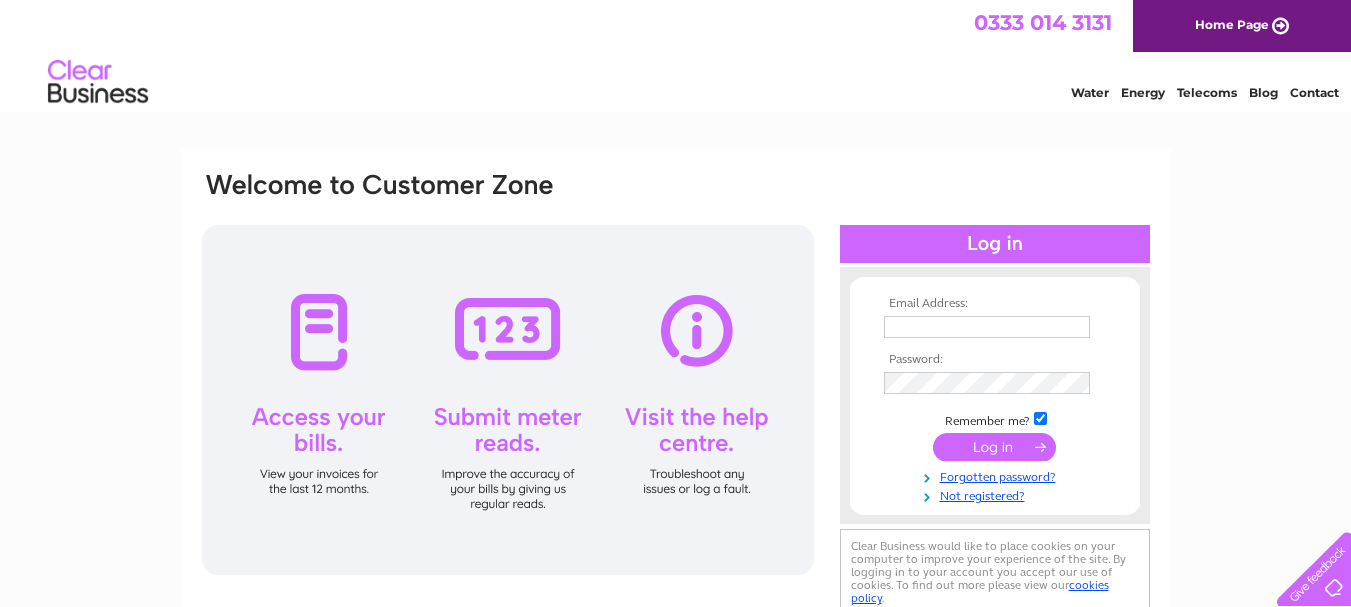 scroll, scrollTop: 0, scrollLeft: 0, axis: both 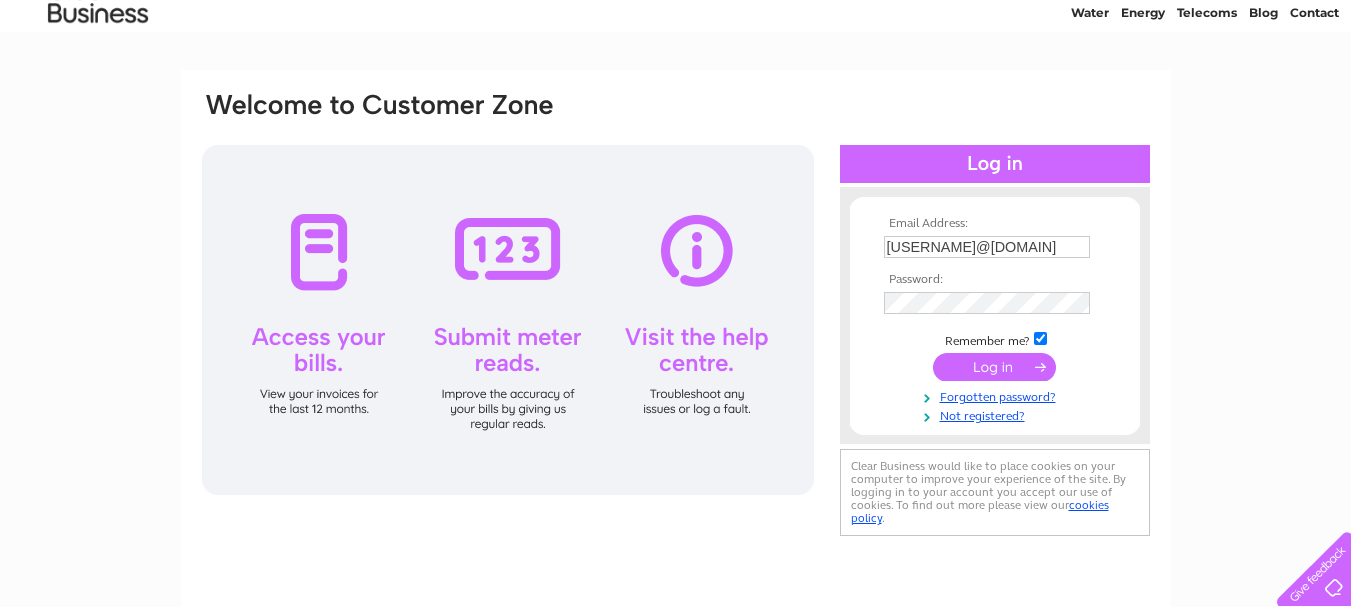 click at bounding box center [994, 367] 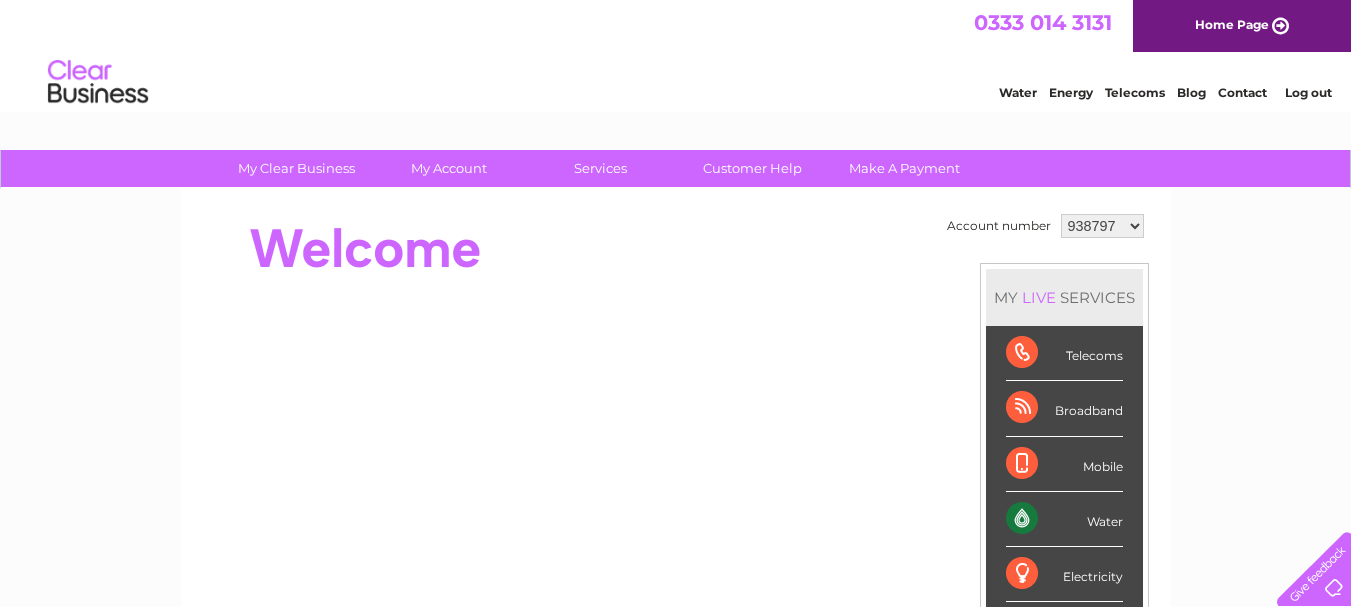 scroll, scrollTop: 0, scrollLeft: 0, axis: both 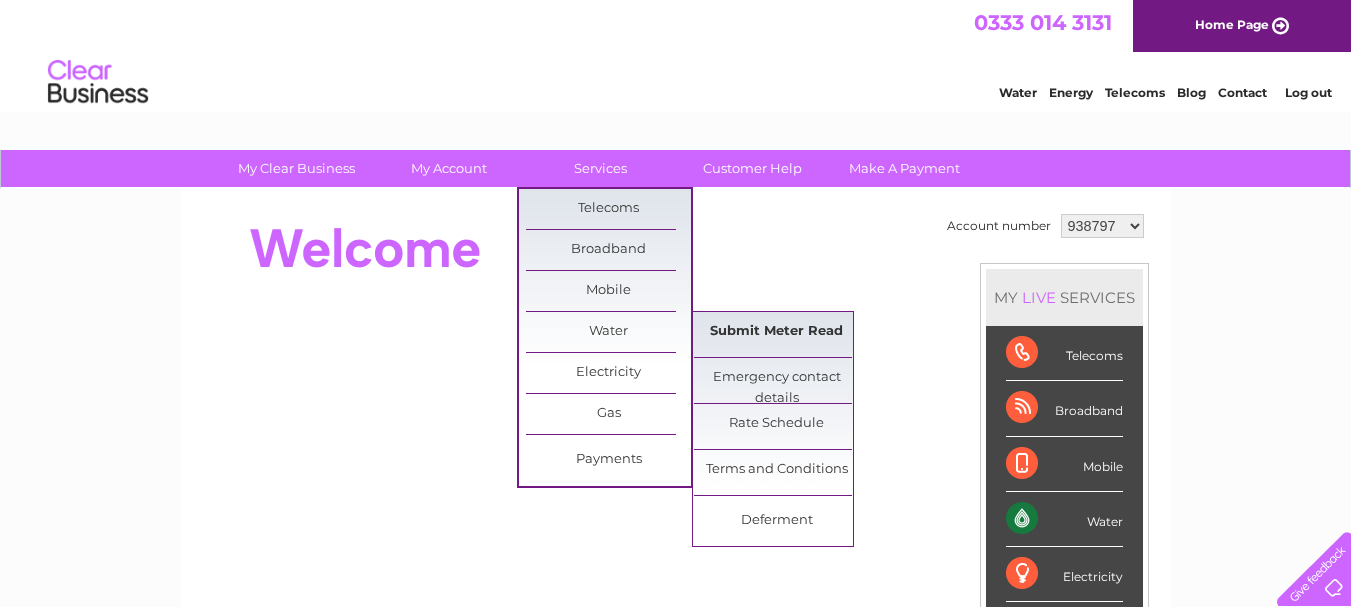 click on "Submit Meter Read" at bounding box center (776, 332) 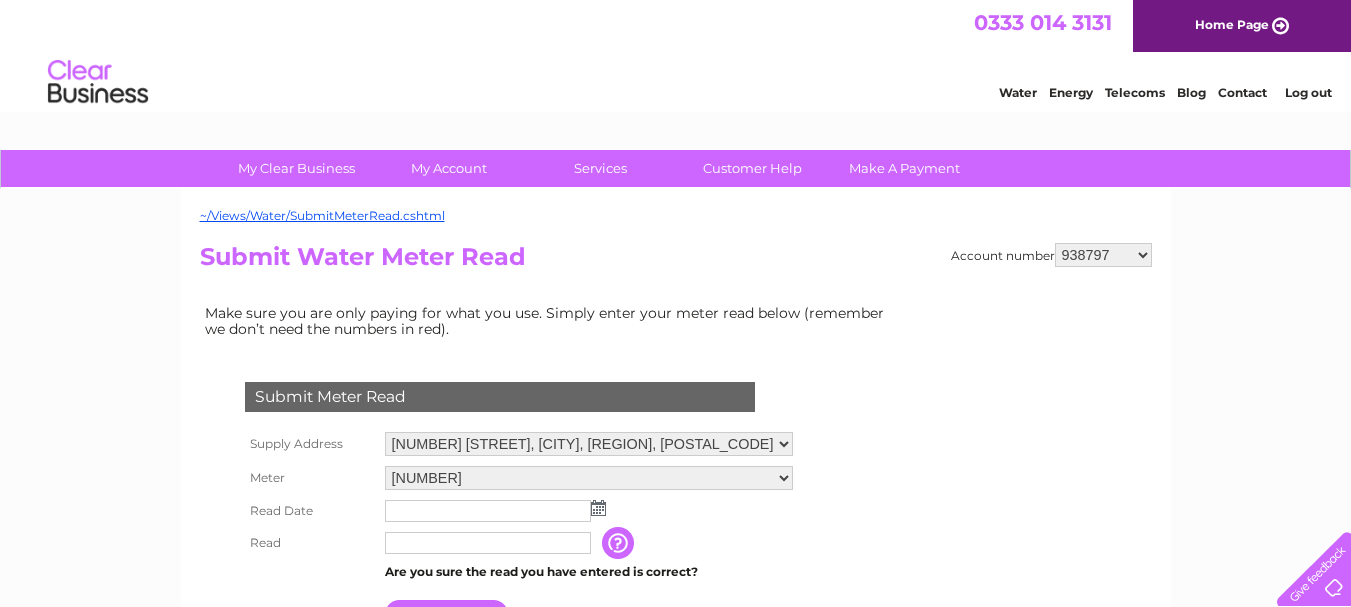 scroll, scrollTop: 0, scrollLeft: 0, axis: both 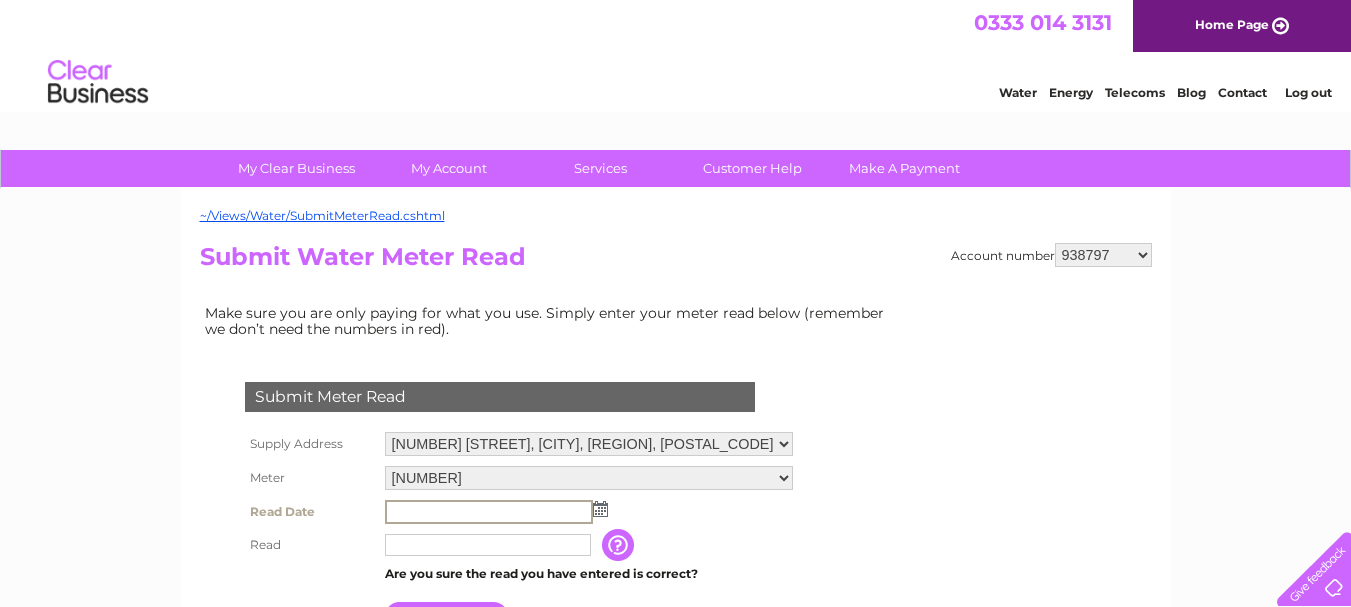 click at bounding box center (489, 512) 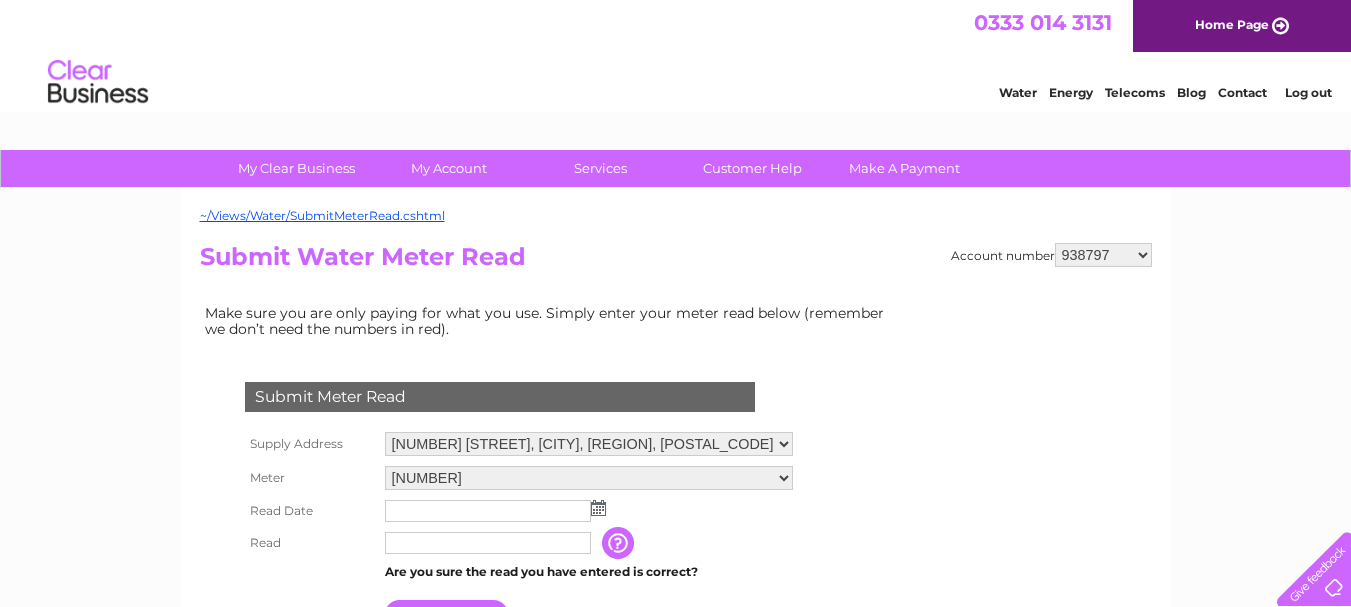 click at bounding box center [598, 508] 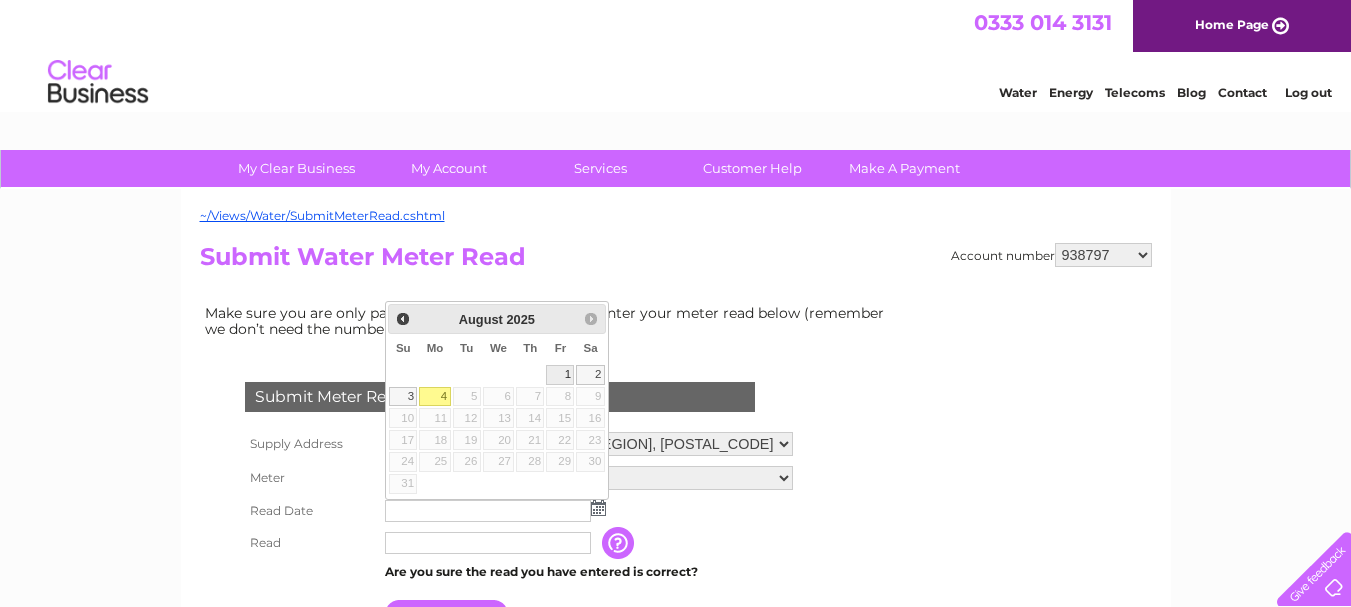 click on "1" at bounding box center (560, 375) 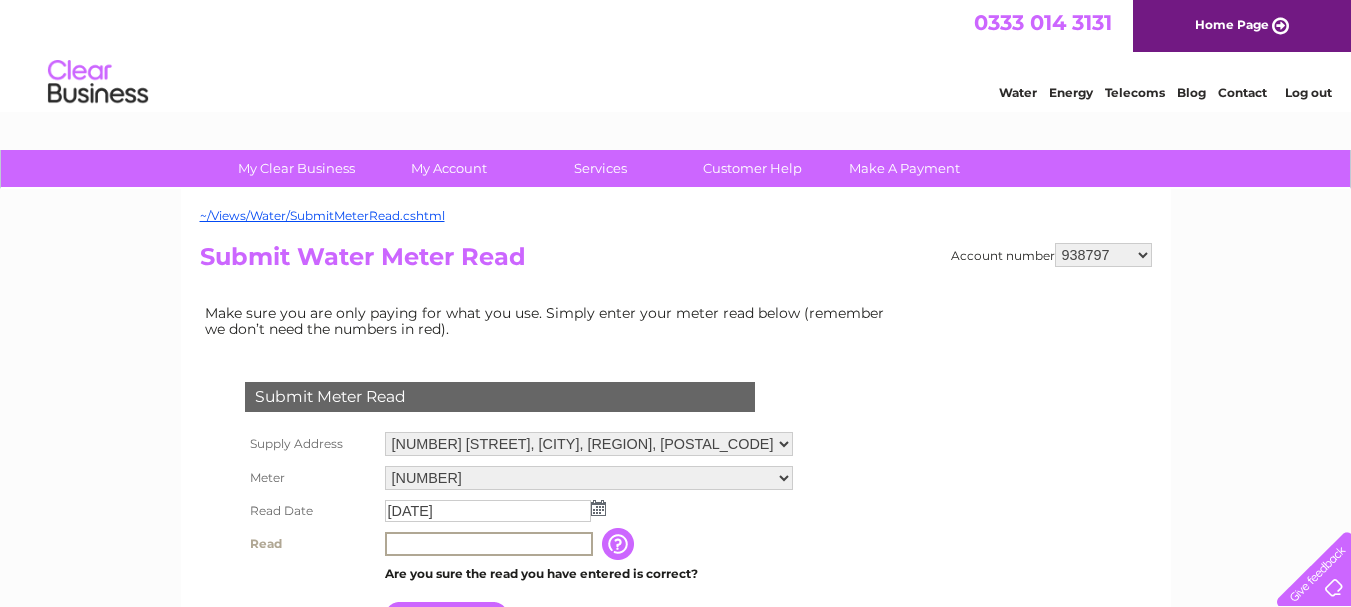 click at bounding box center [489, 544] 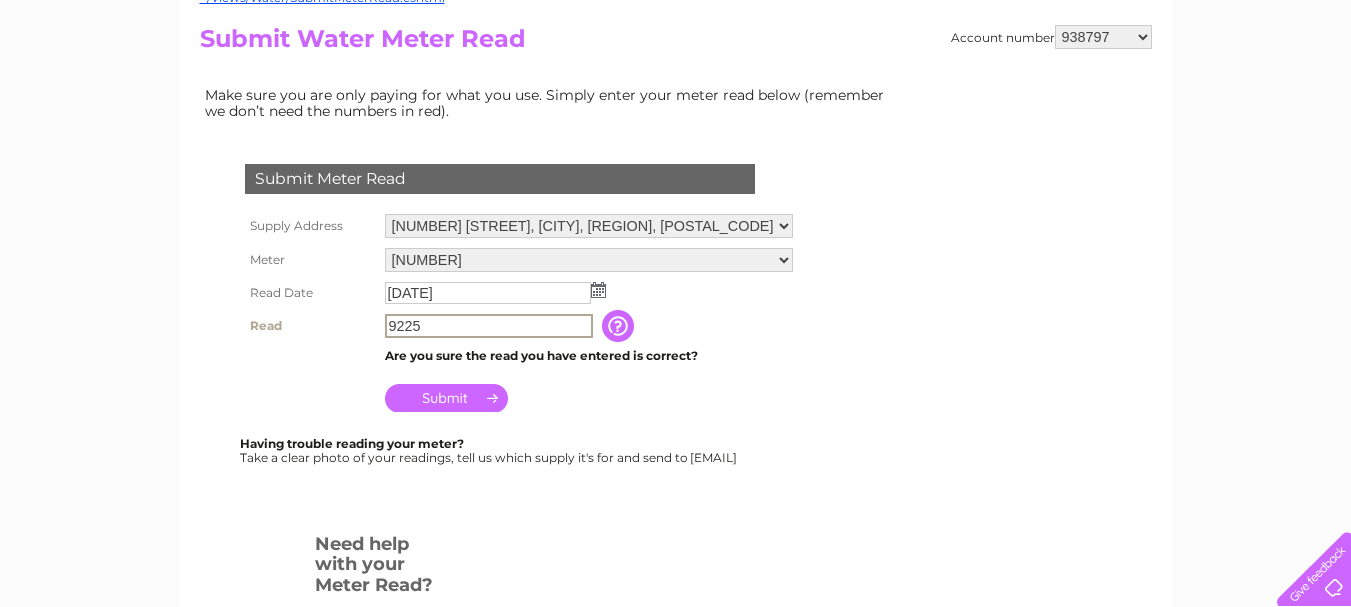 scroll, scrollTop: 294, scrollLeft: 0, axis: vertical 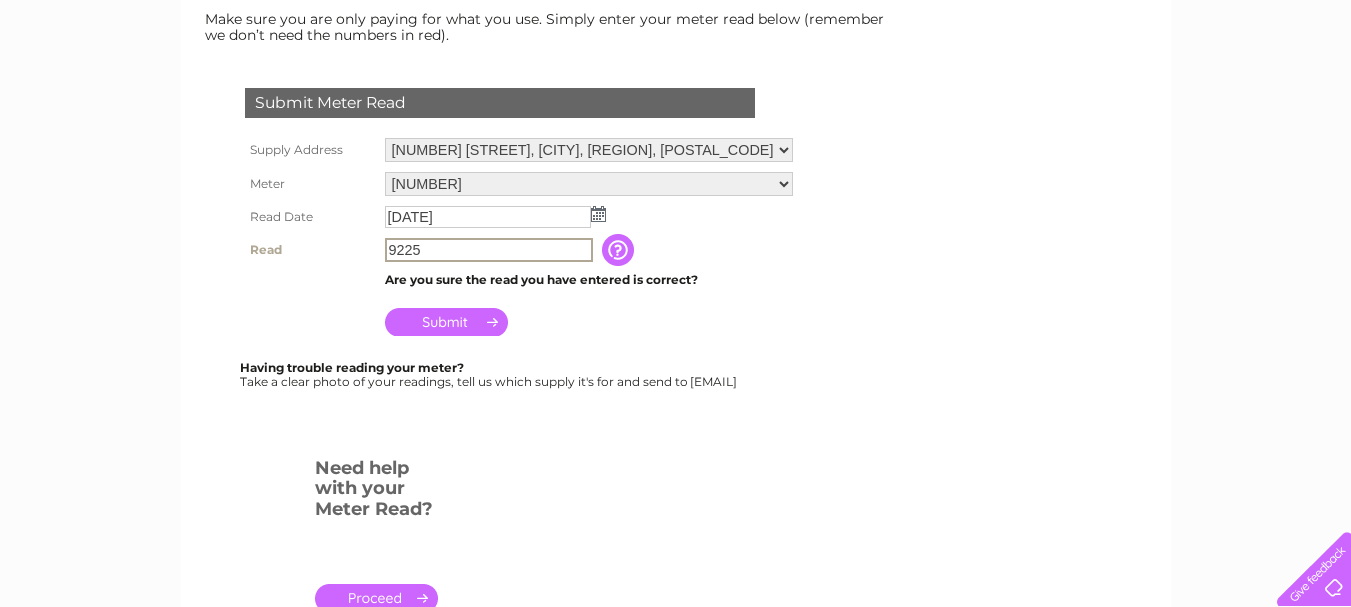 type on "9225" 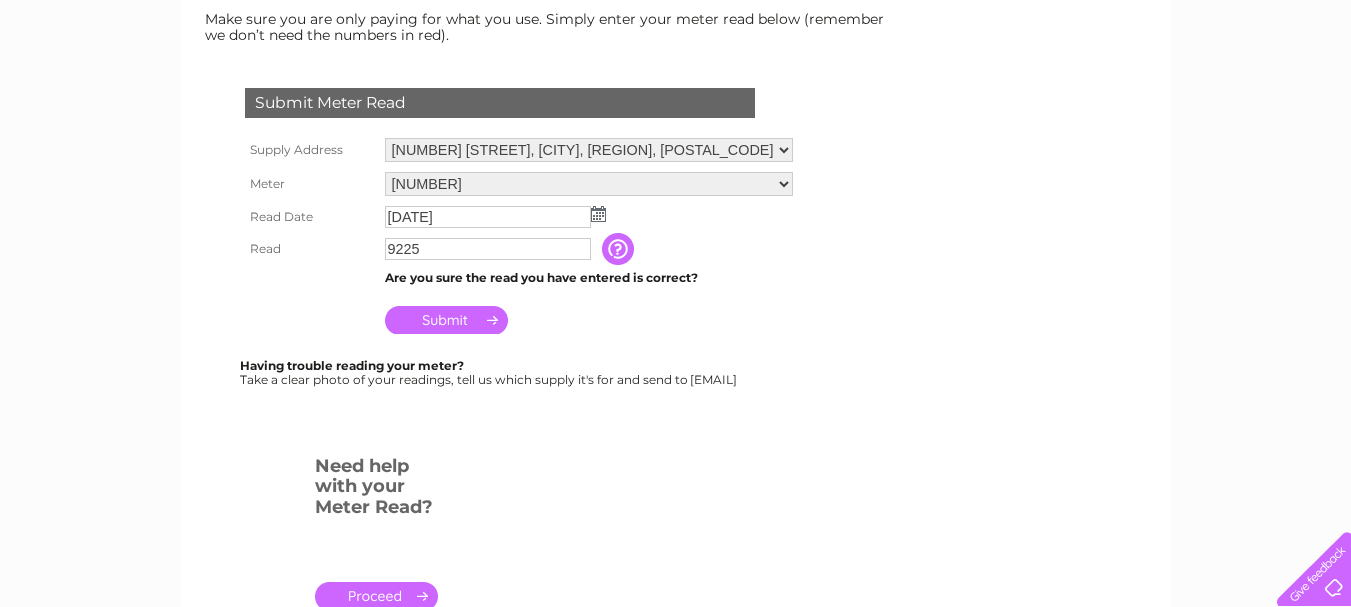 click on "Submit" at bounding box center (446, 320) 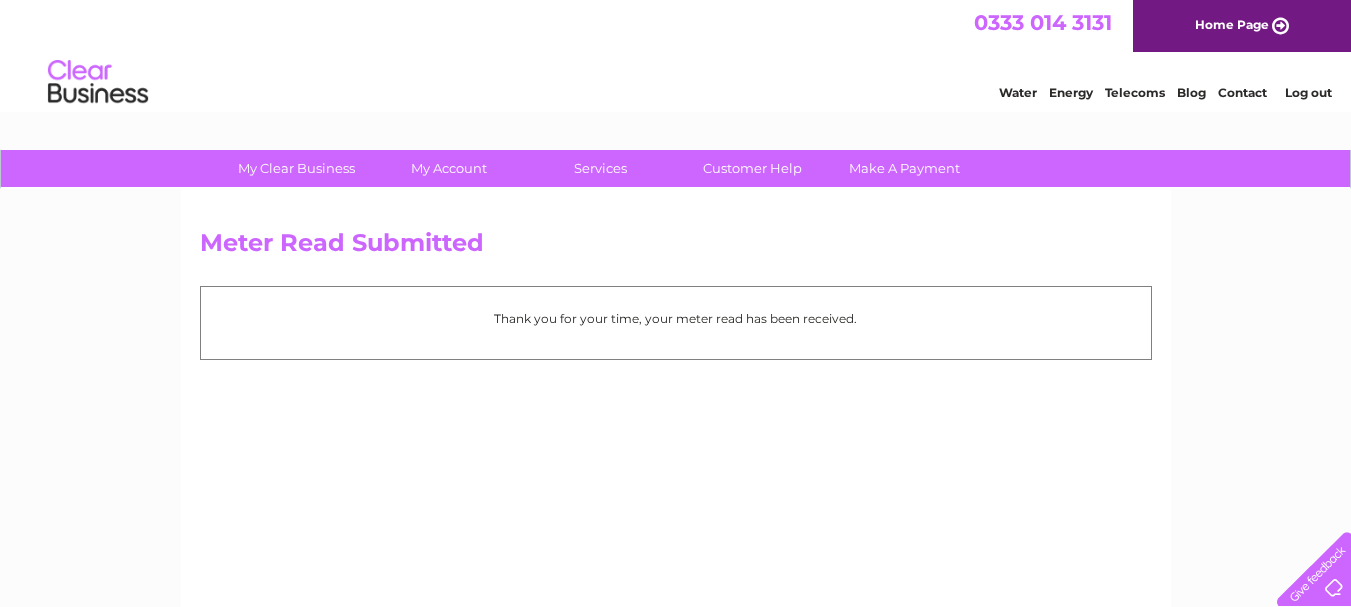 scroll, scrollTop: 0, scrollLeft: 0, axis: both 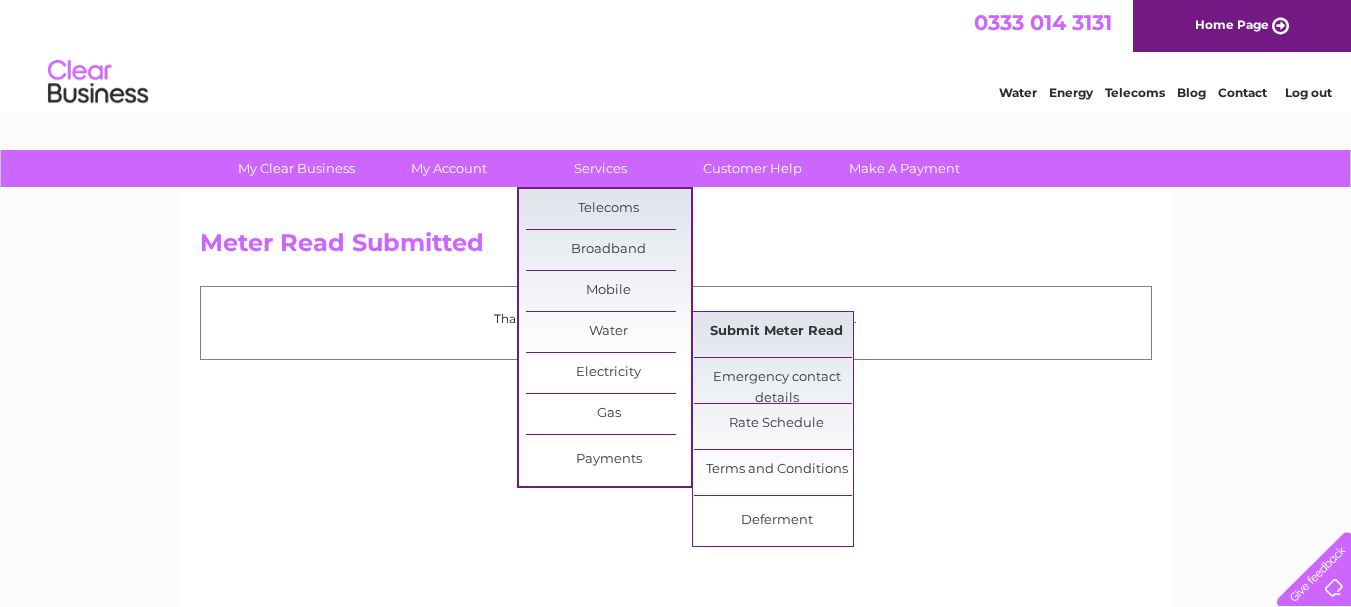 click on "Submit Meter Read" at bounding box center (776, 332) 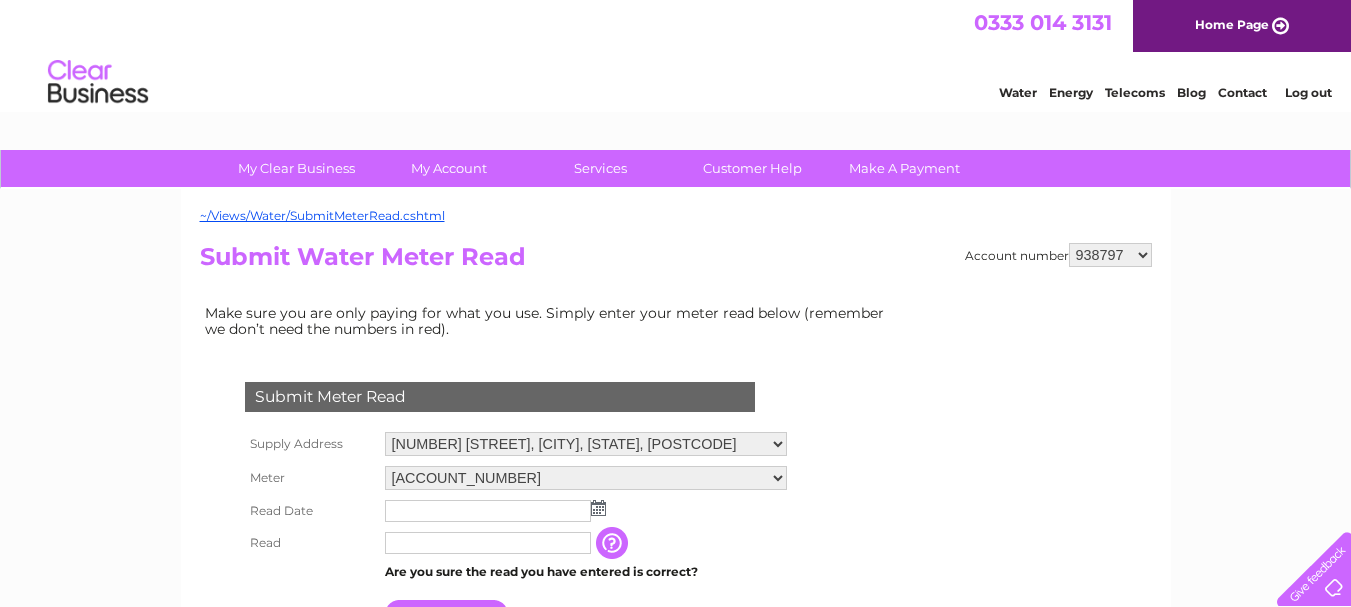 scroll, scrollTop: 0, scrollLeft: 0, axis: both 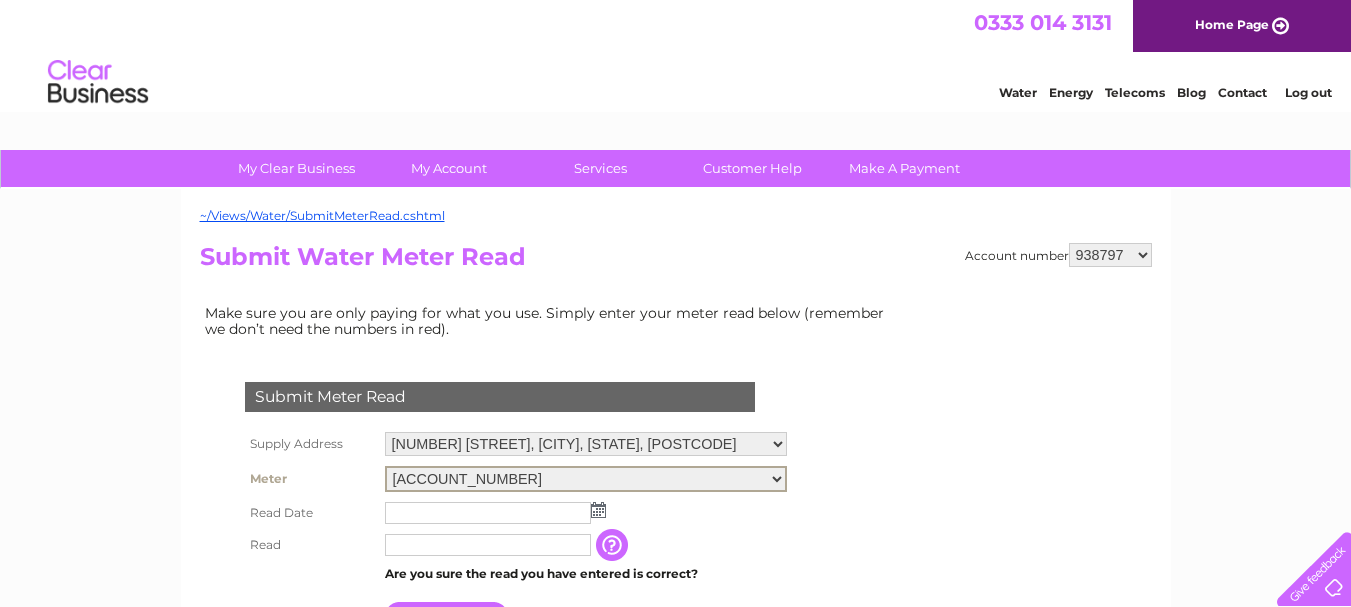 click on "[ACCOUNT_NUMBER]
[ACCOUNT_NUMBER]" at bounding box center [586, 479] 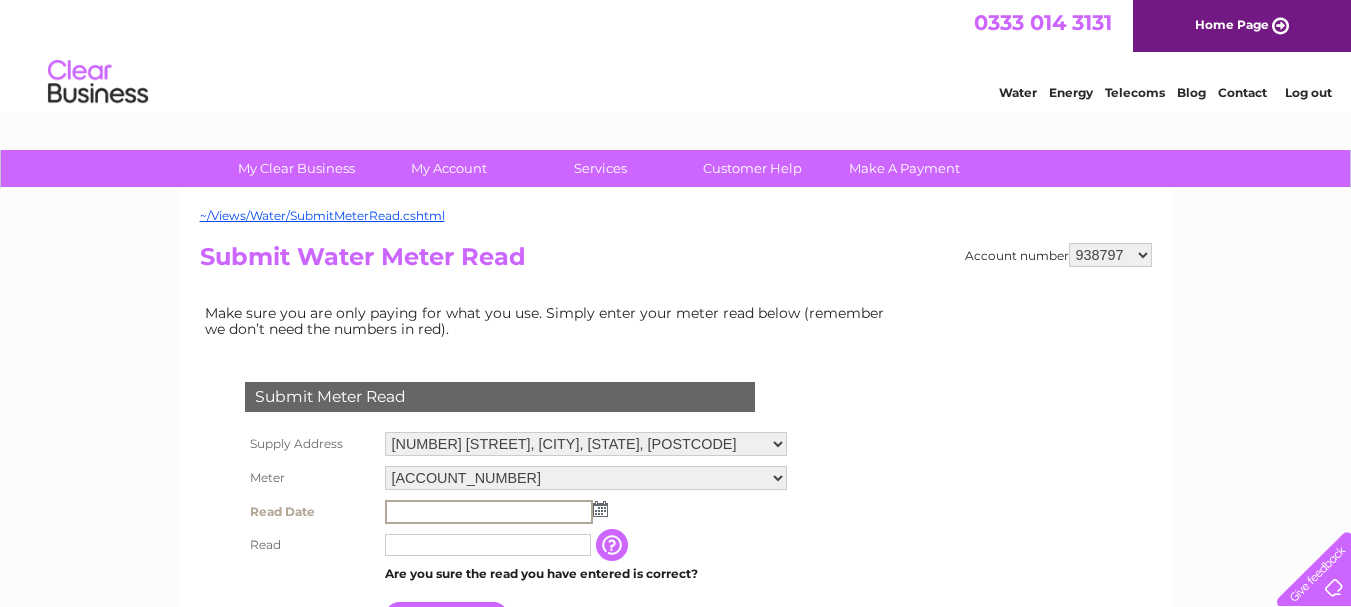 click at bounding box center [489, 512] 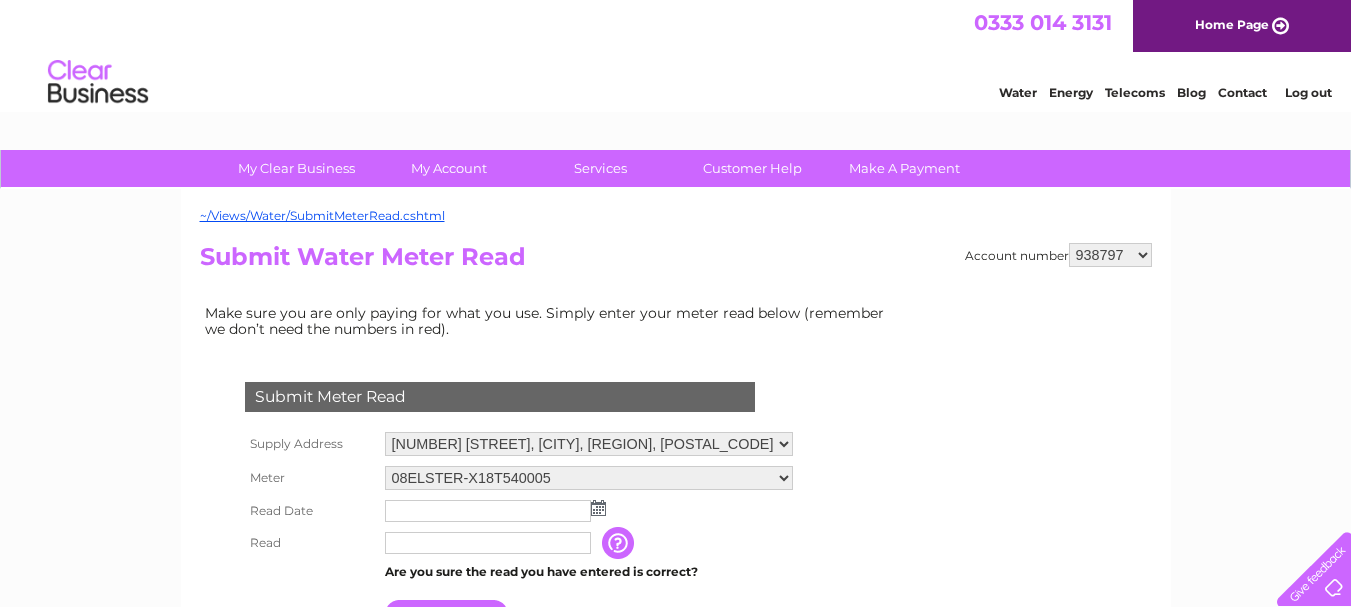 scroll, scrollTop: 0, scrollLeft: 0, axis: both 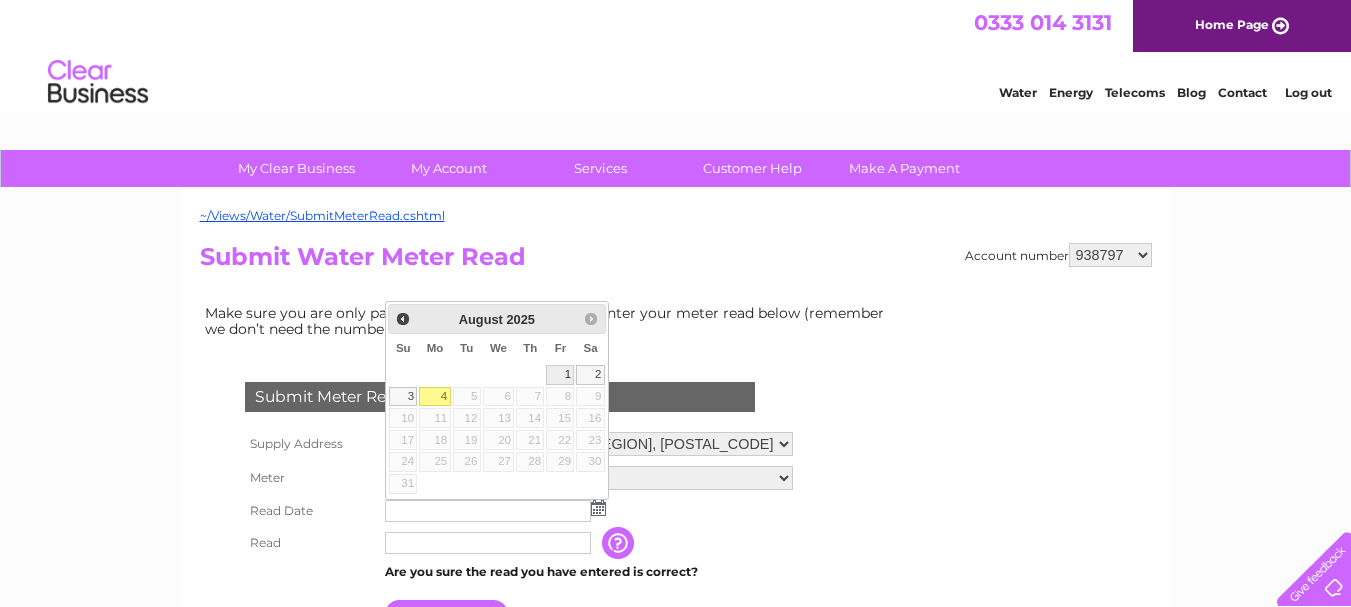 click on "1" at bounding box center [560, 375] 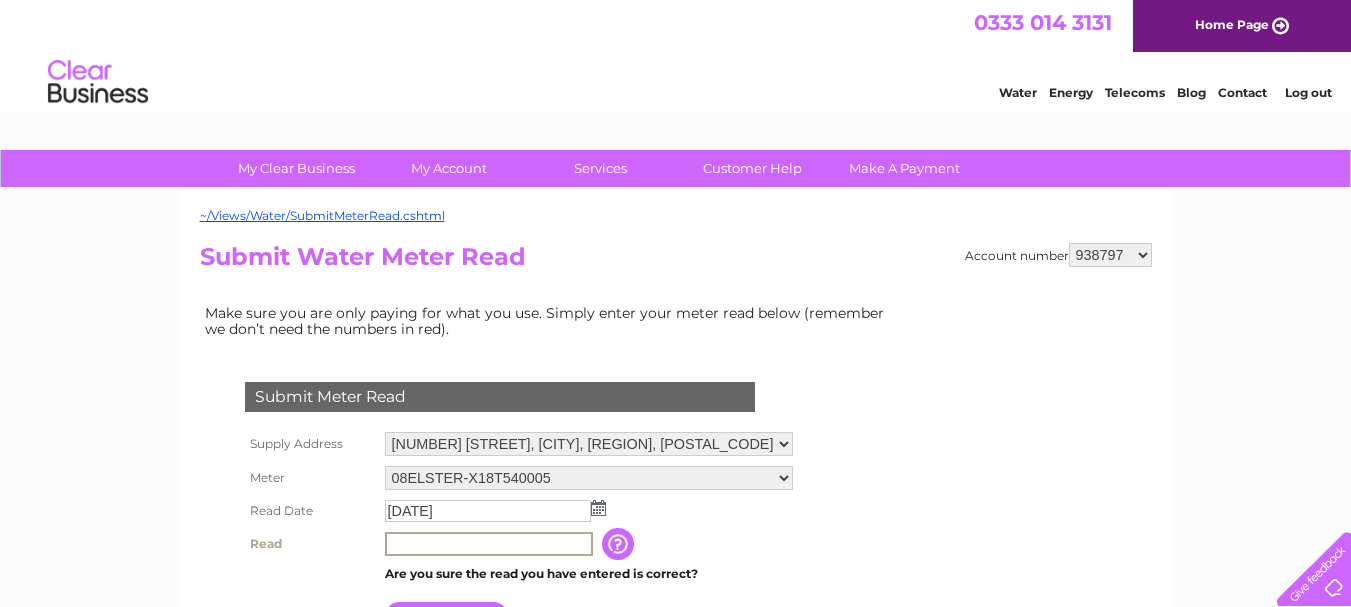 click at bounding box center [489, 544] 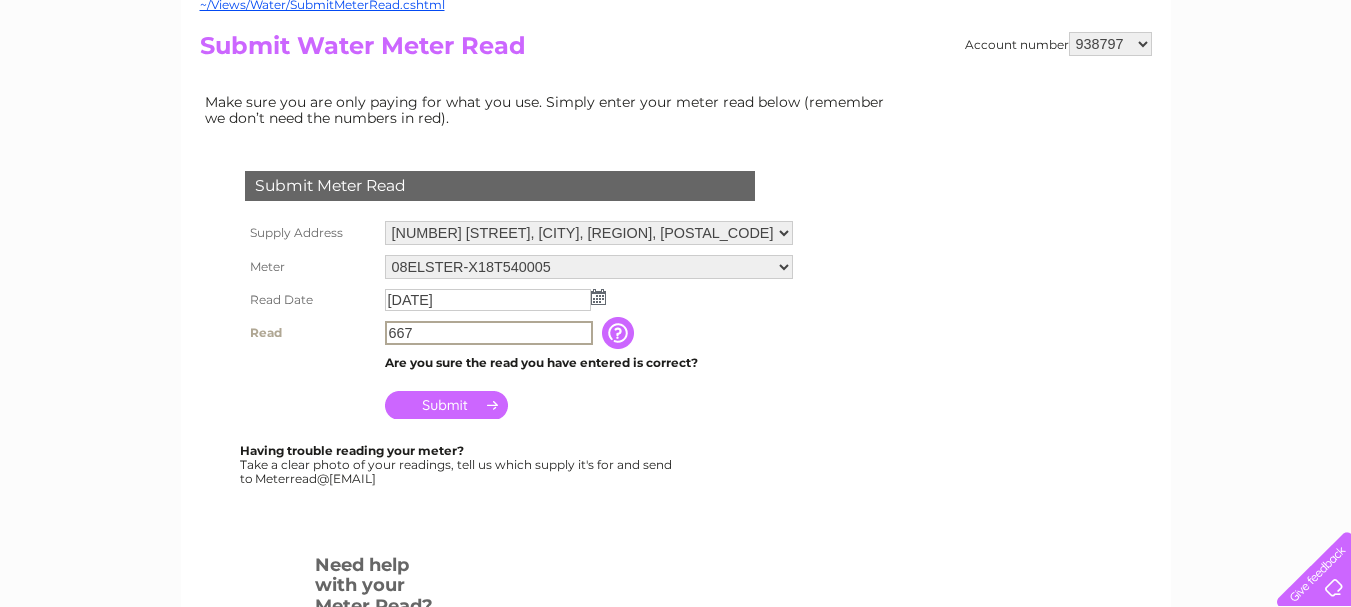 scroll, scrollTop: 214, scrollLeft: 0, axis: vertical 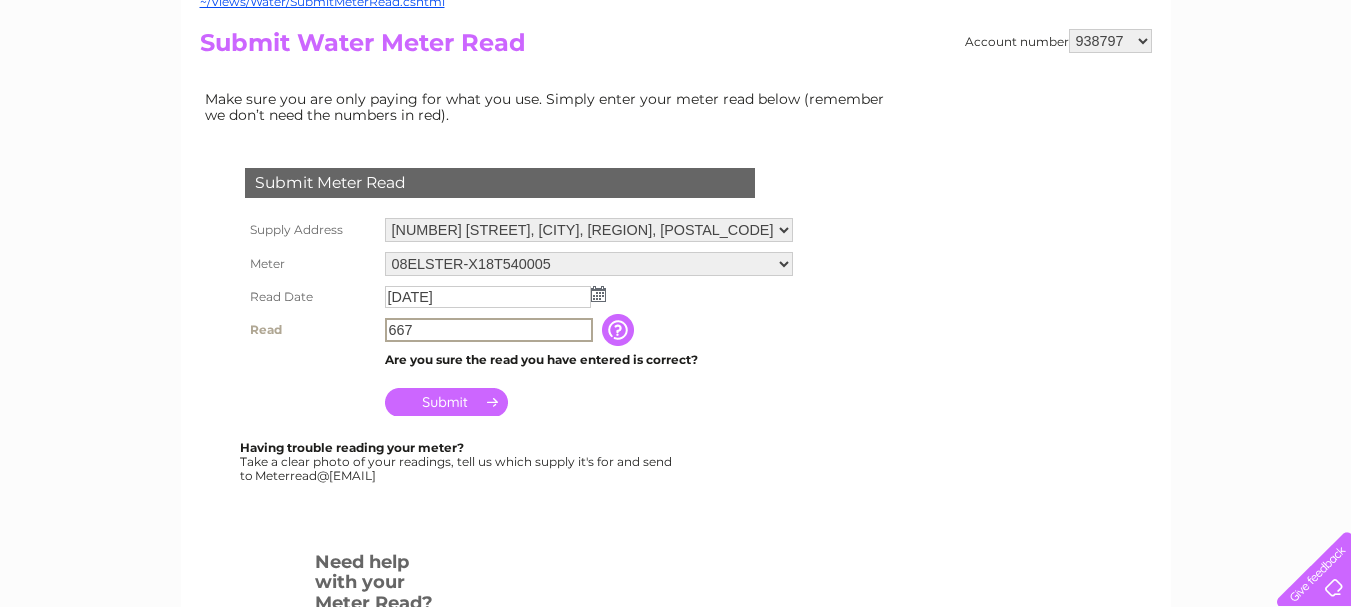 type on "667" 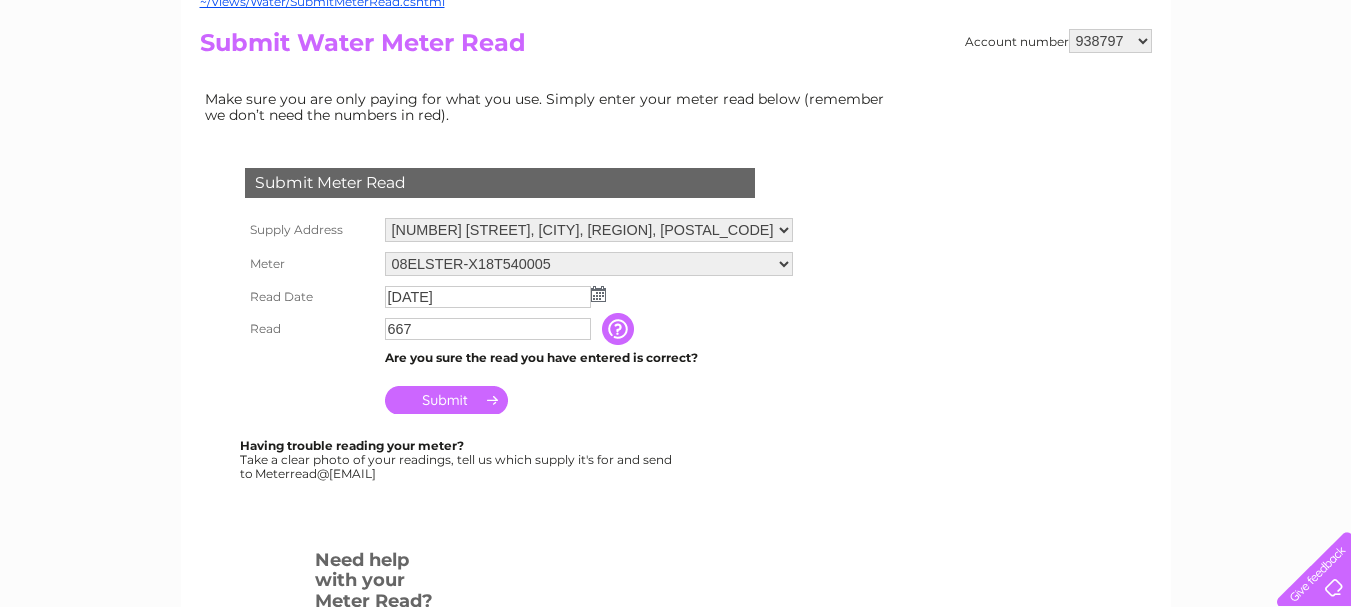 click on "Submit" at bounding box center [446, 400] 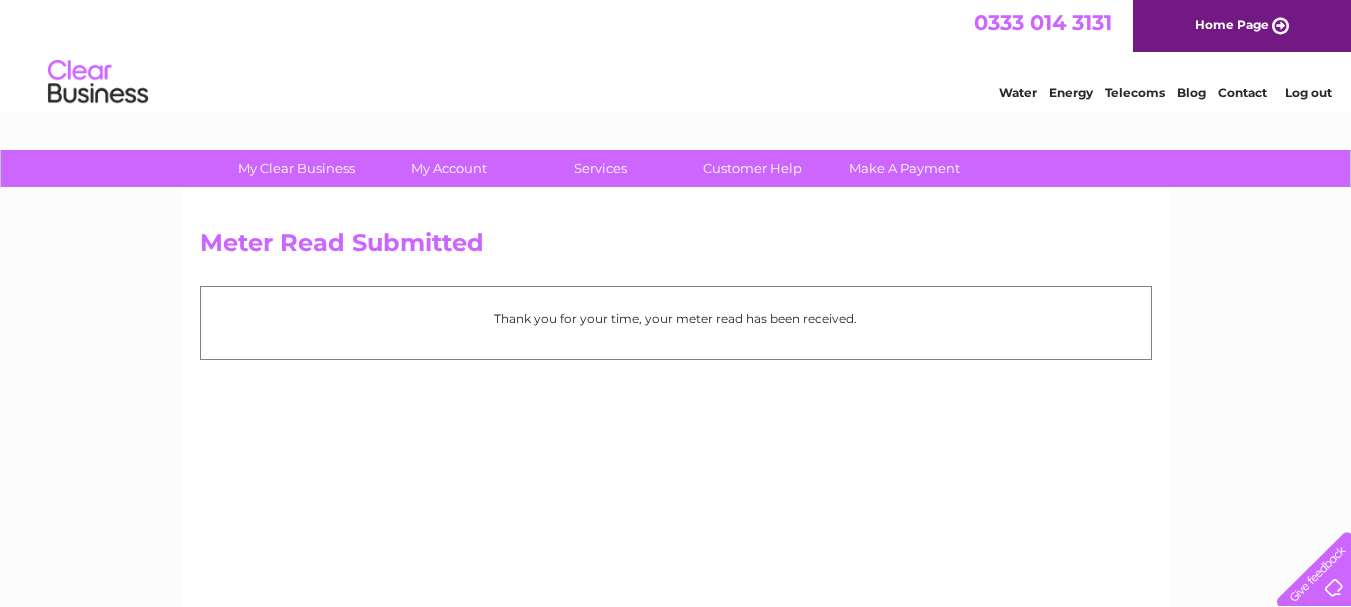 scroll, scrollTop: 0, scrollLeft: 0, axis: both 